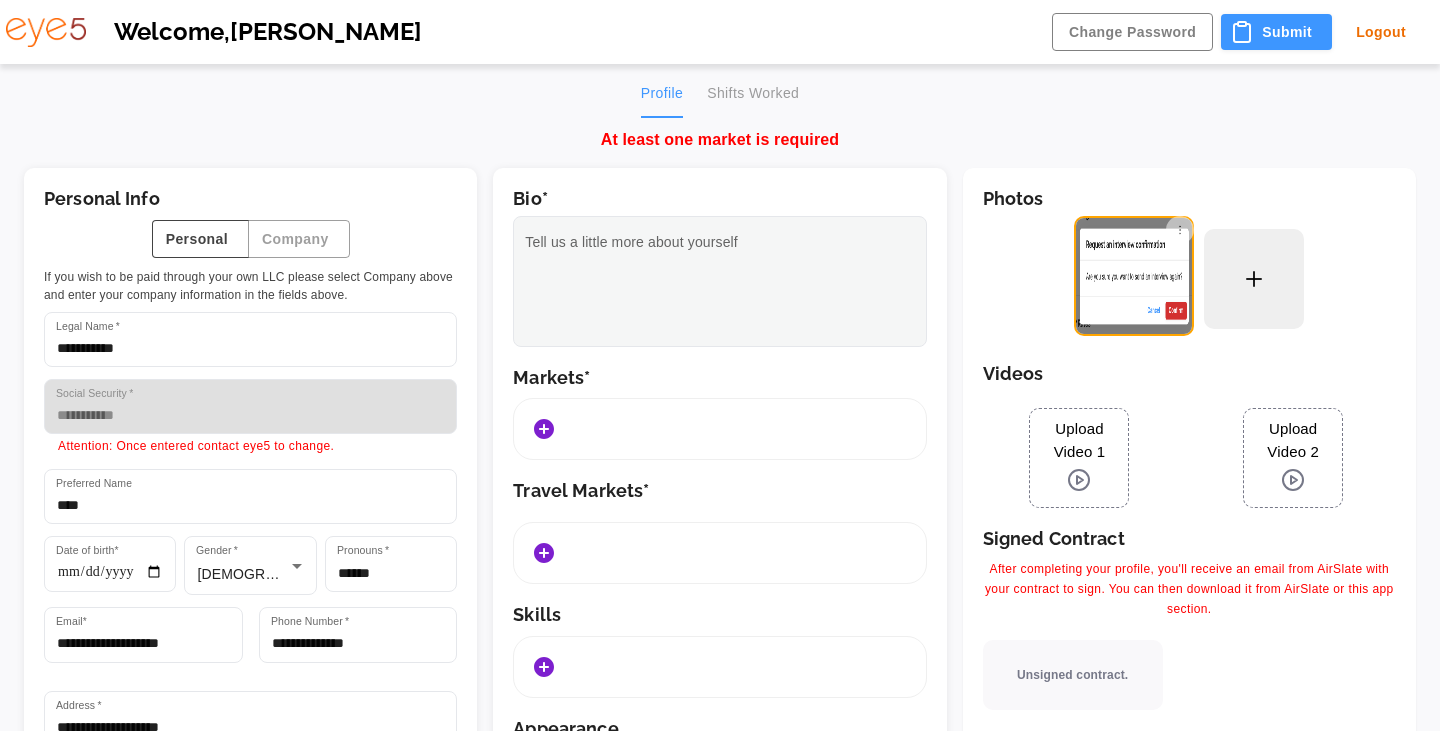 scroll, scrollTop: 0, scrollLeft: 0, axis: both 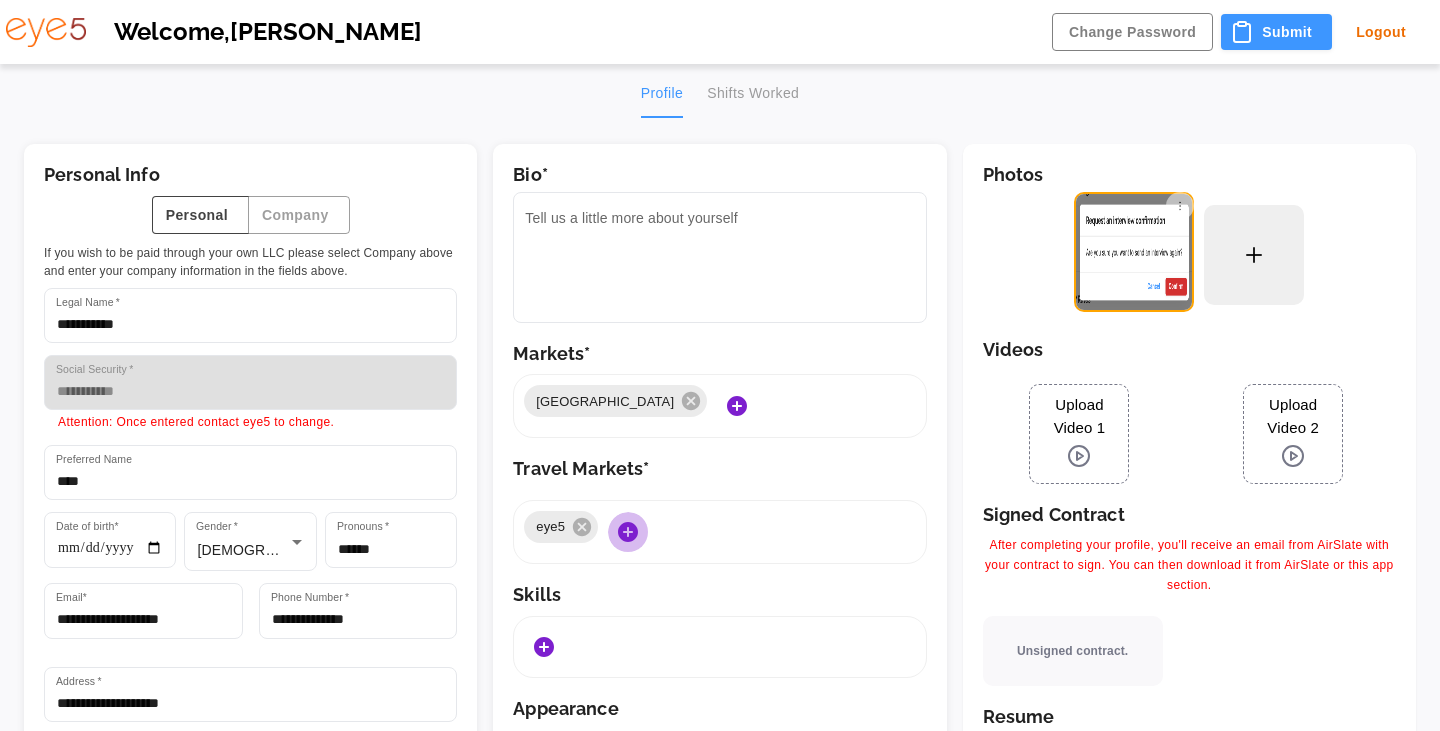 click 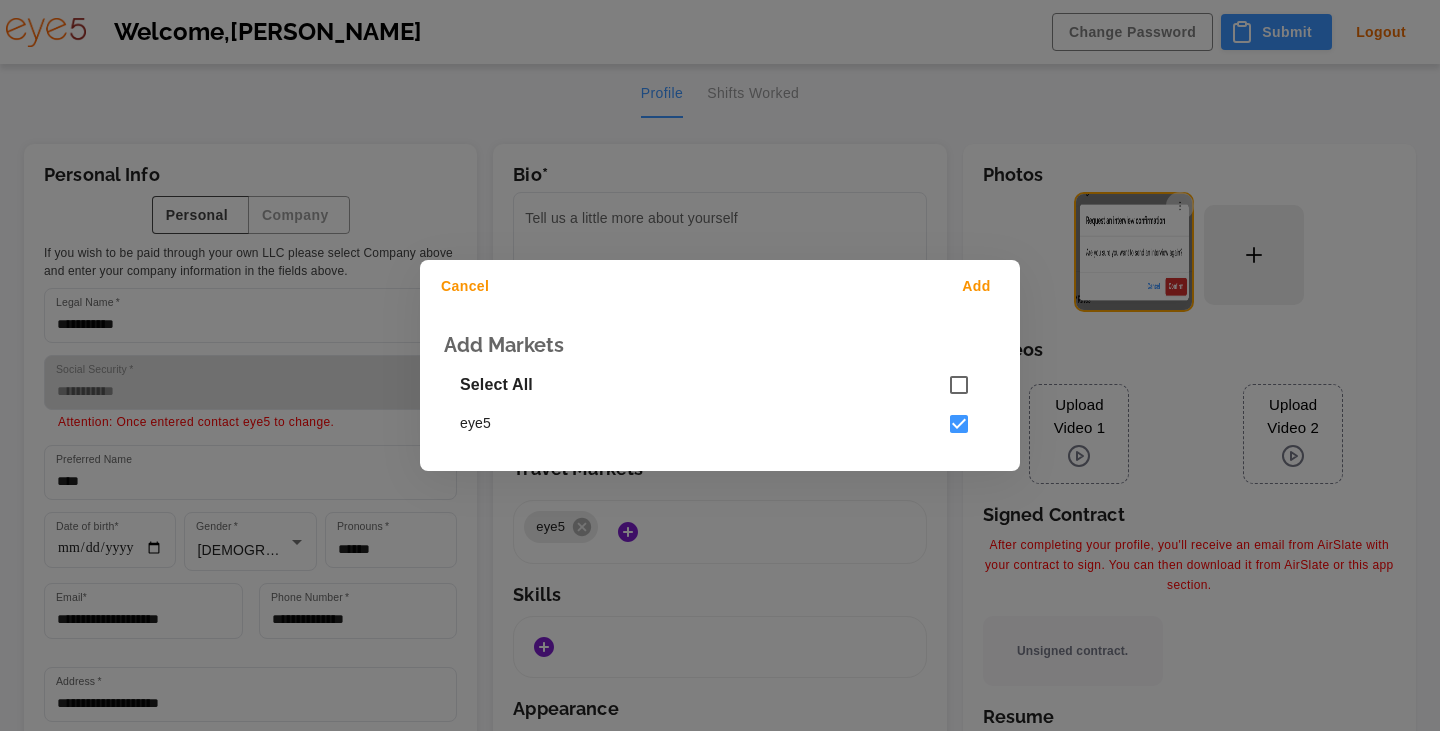 click on "Cancel" at bounding box center [468, 286] 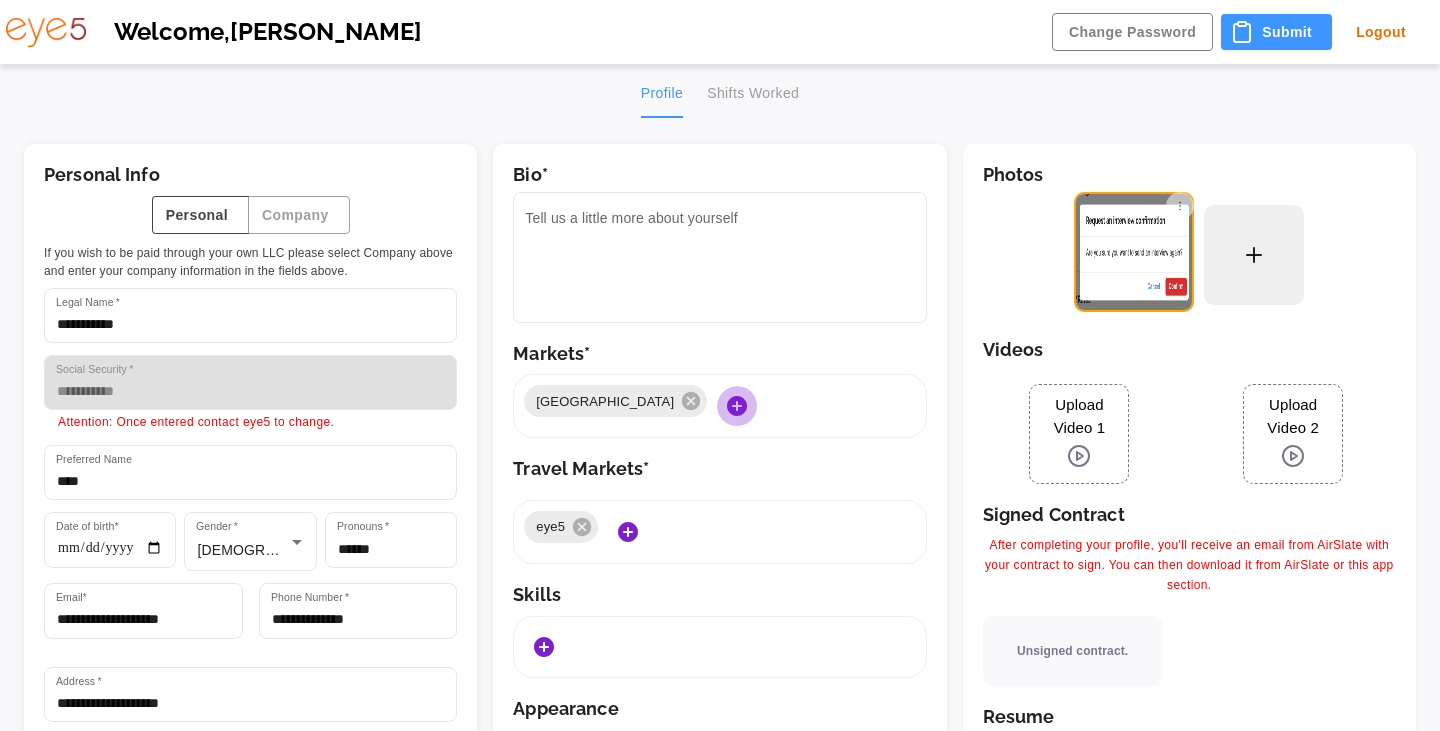 click 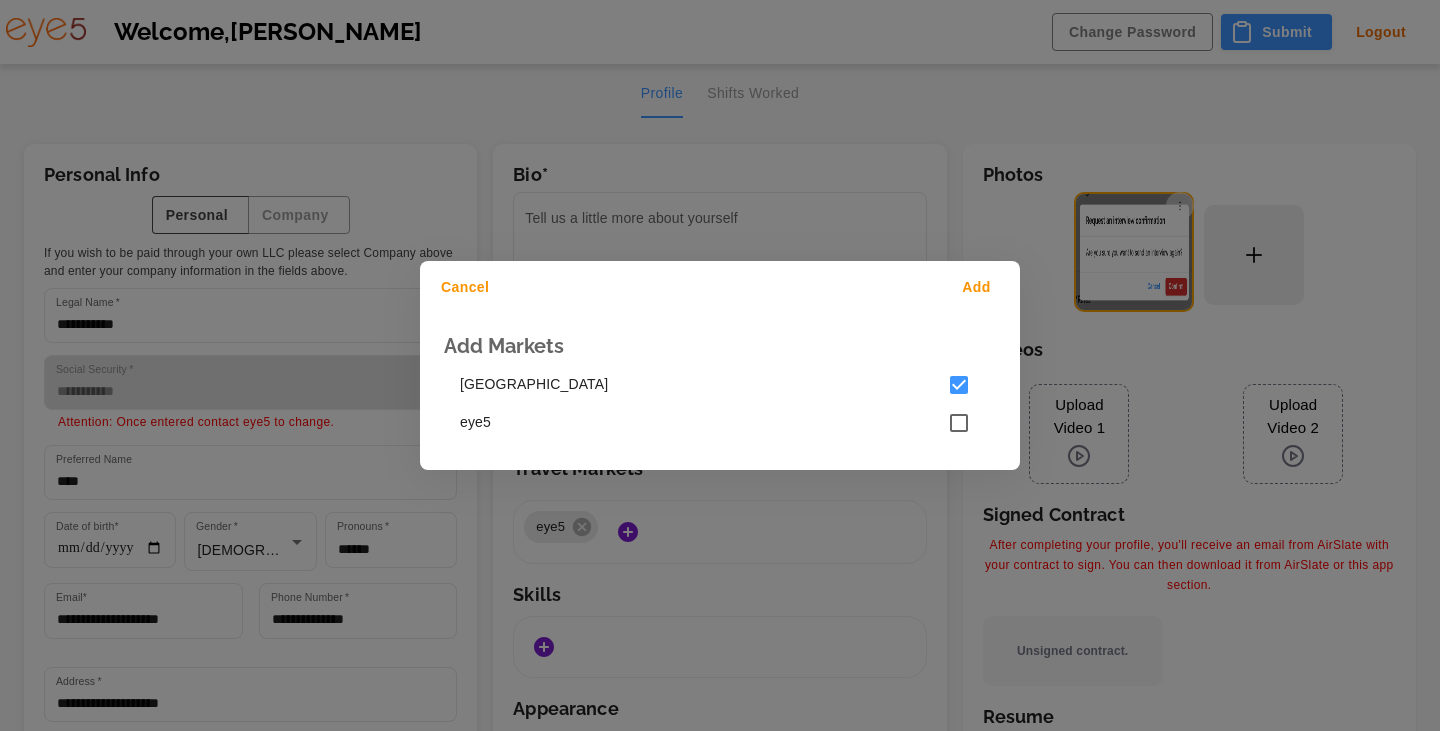 click on "Cancel" at bounding box center [468, 287] 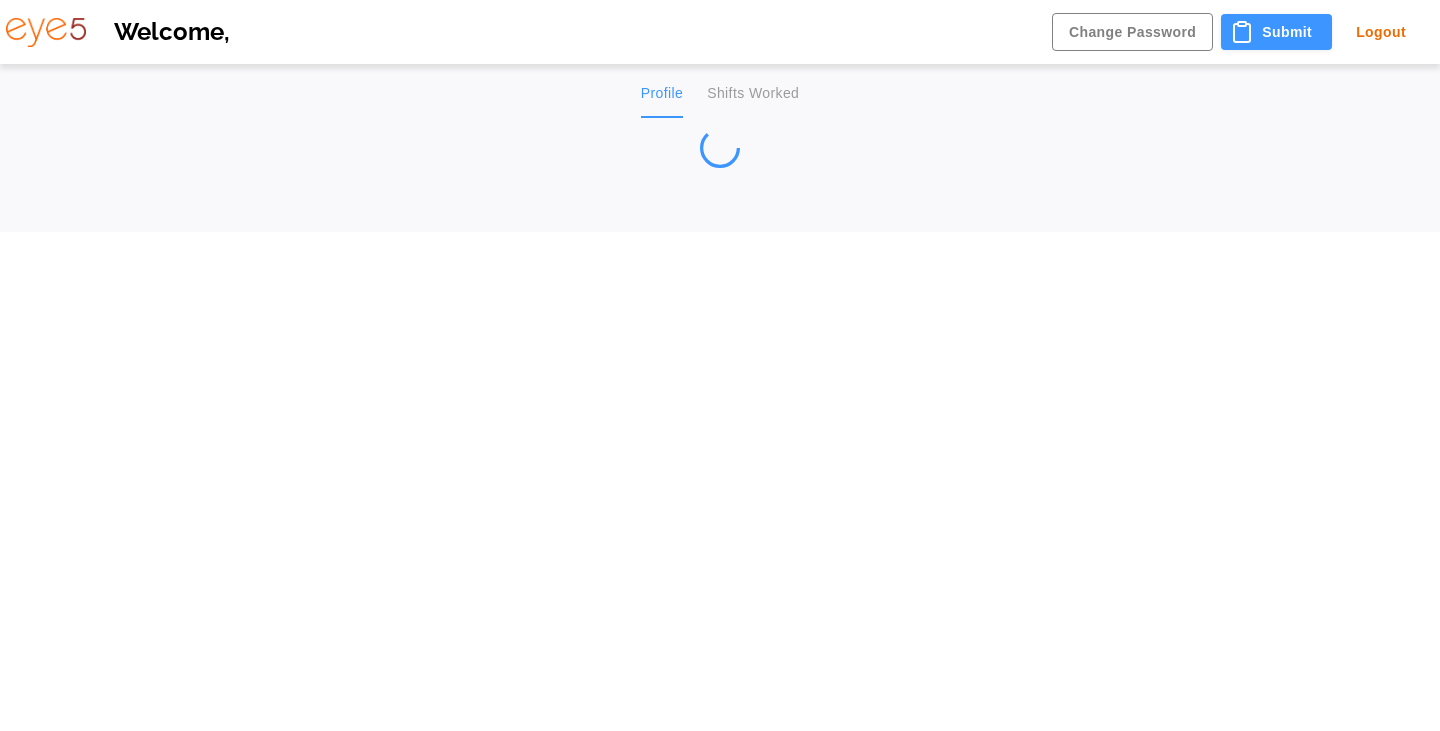 scroll, scrollTop: 0, scrollLeft: 0, axis: both 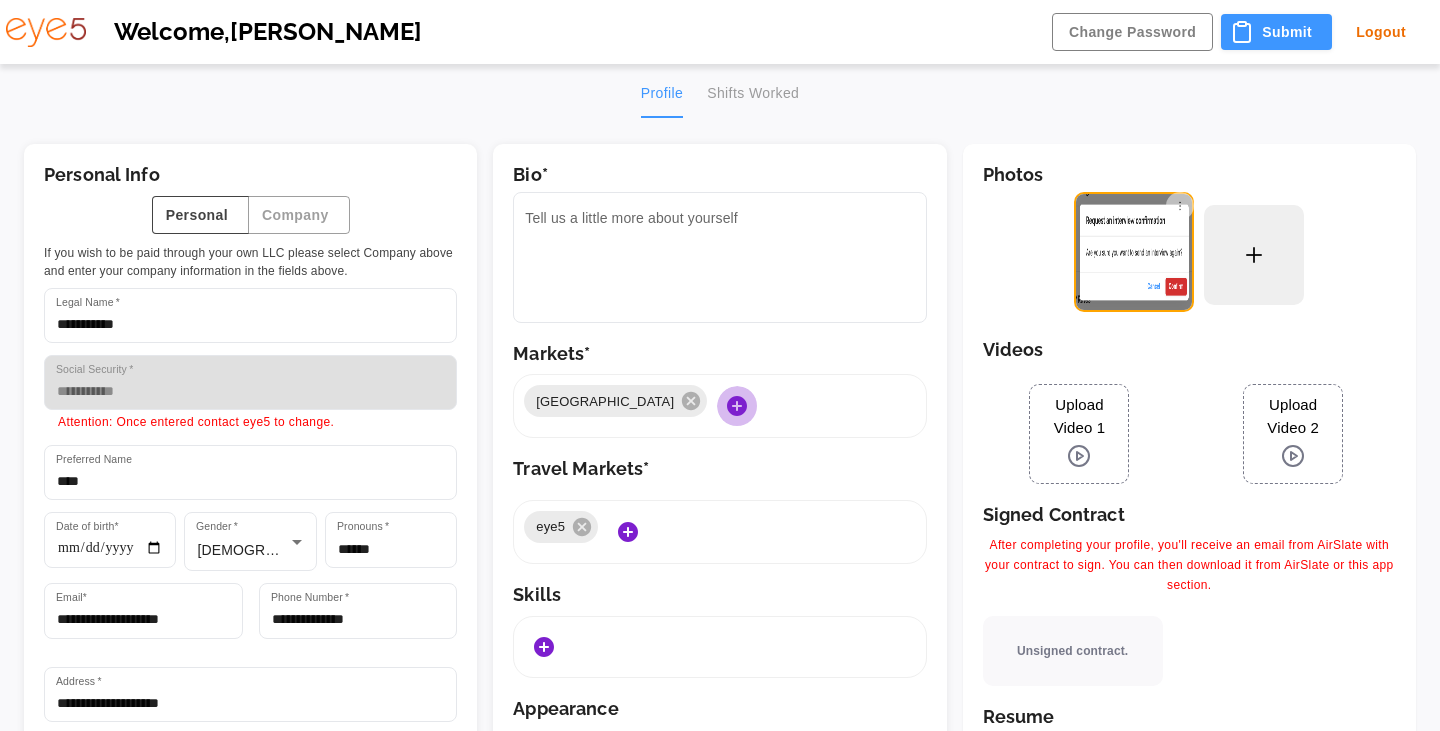 click 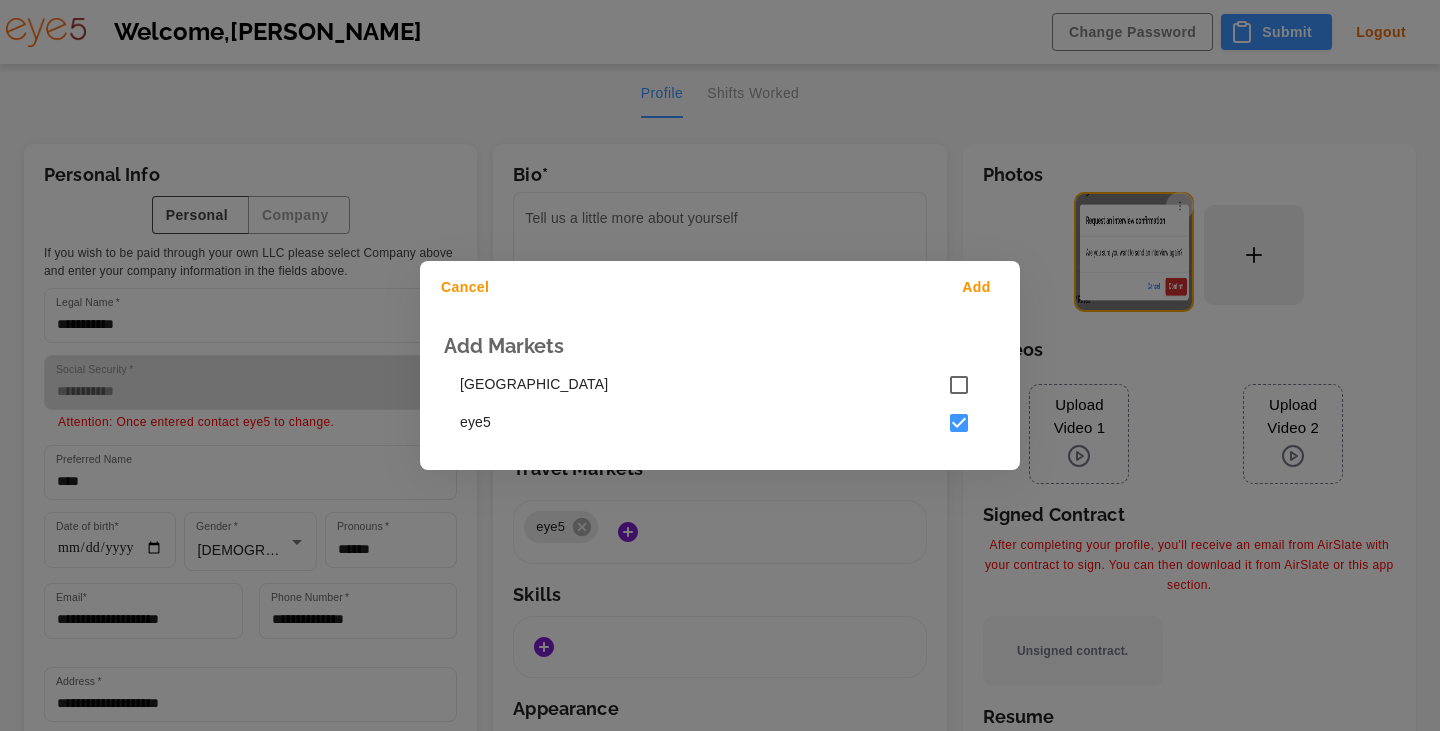 click on "Cancel" at bounding box center (468, 287) 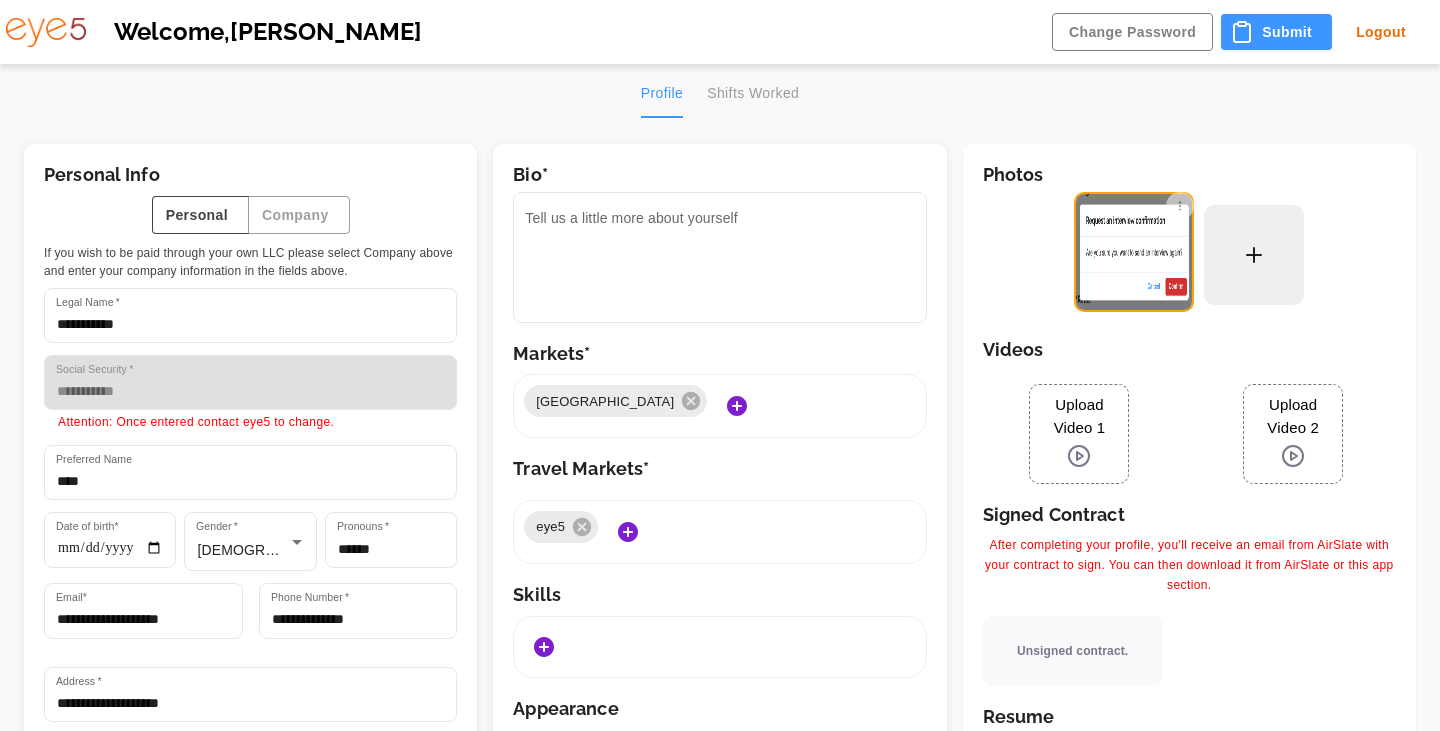 click 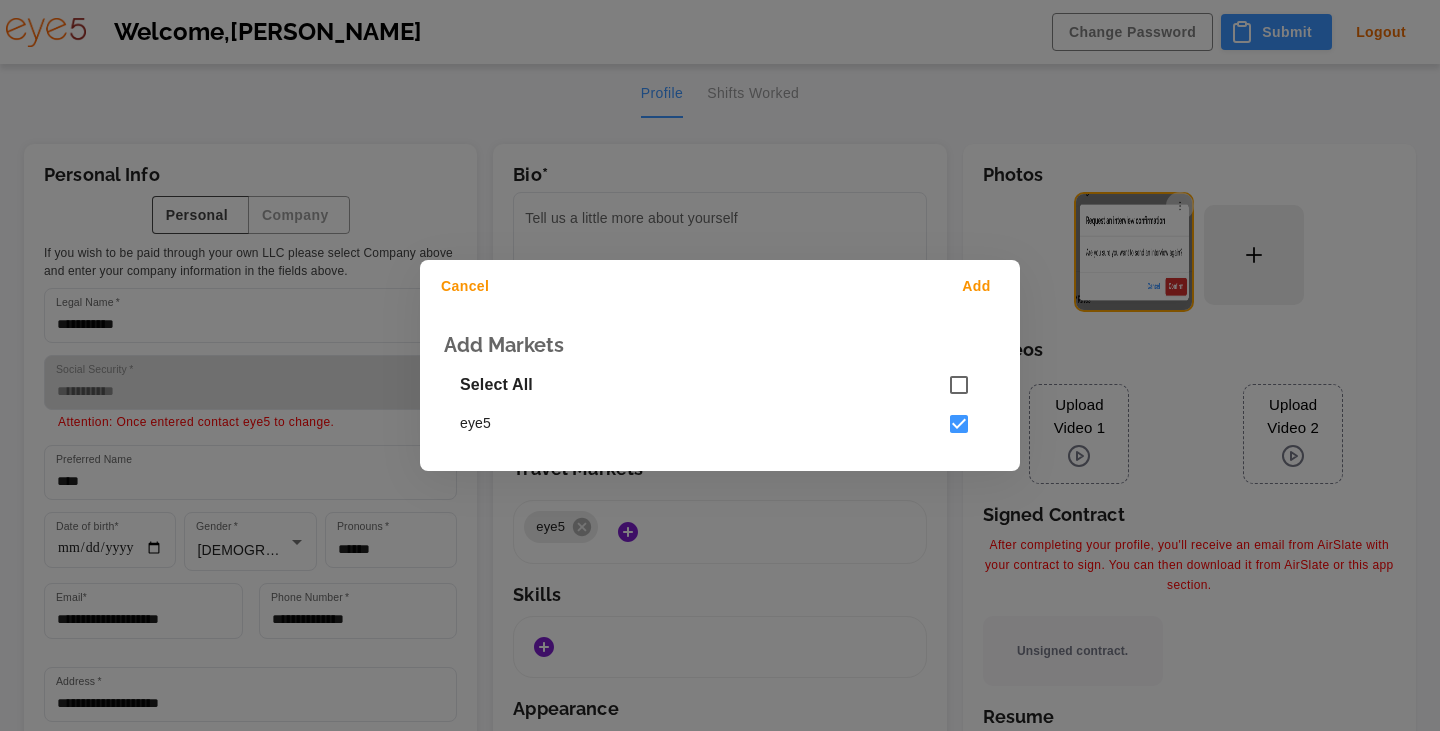click on "Cancel" at bounding box center [468, 286] 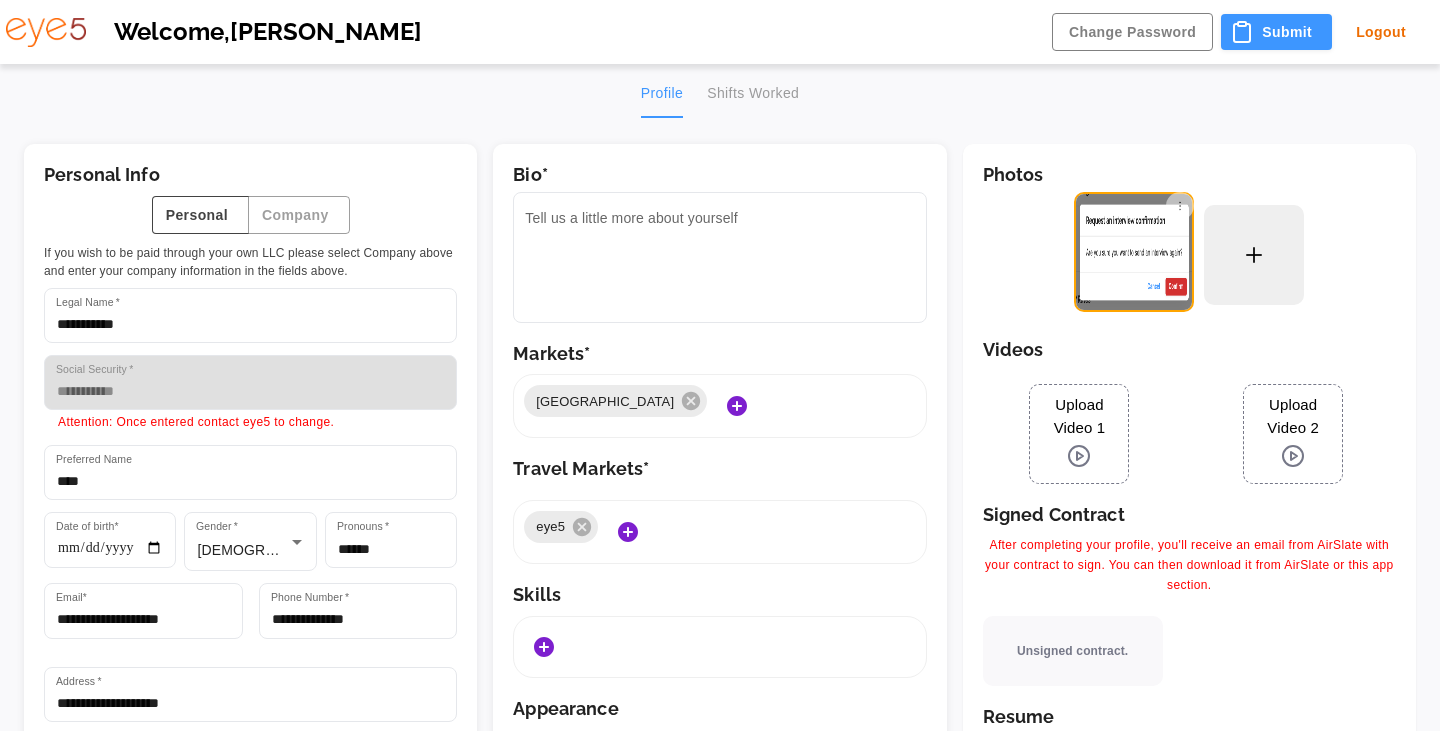 type 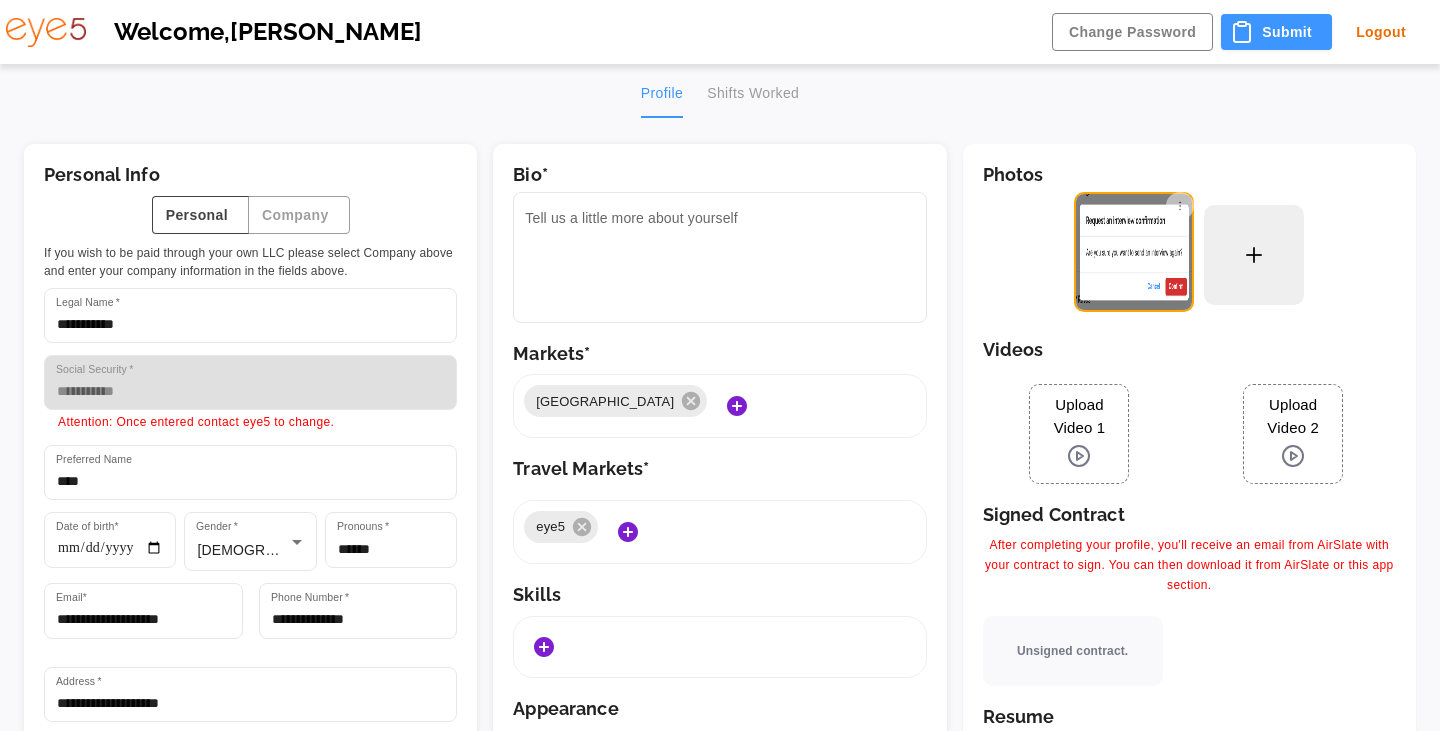 click 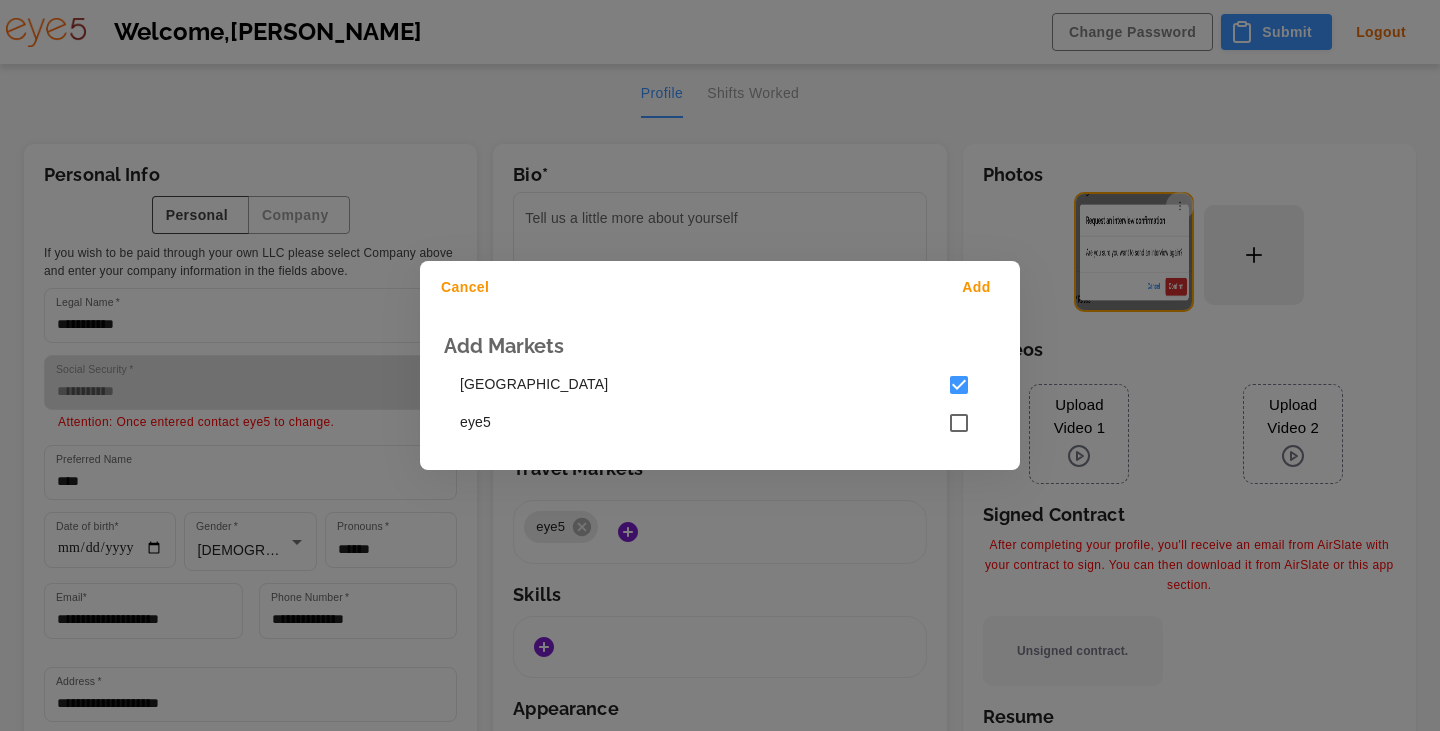 click on "Cancel Add Add Markets NYC eye5" at bounding box center (720, 365) 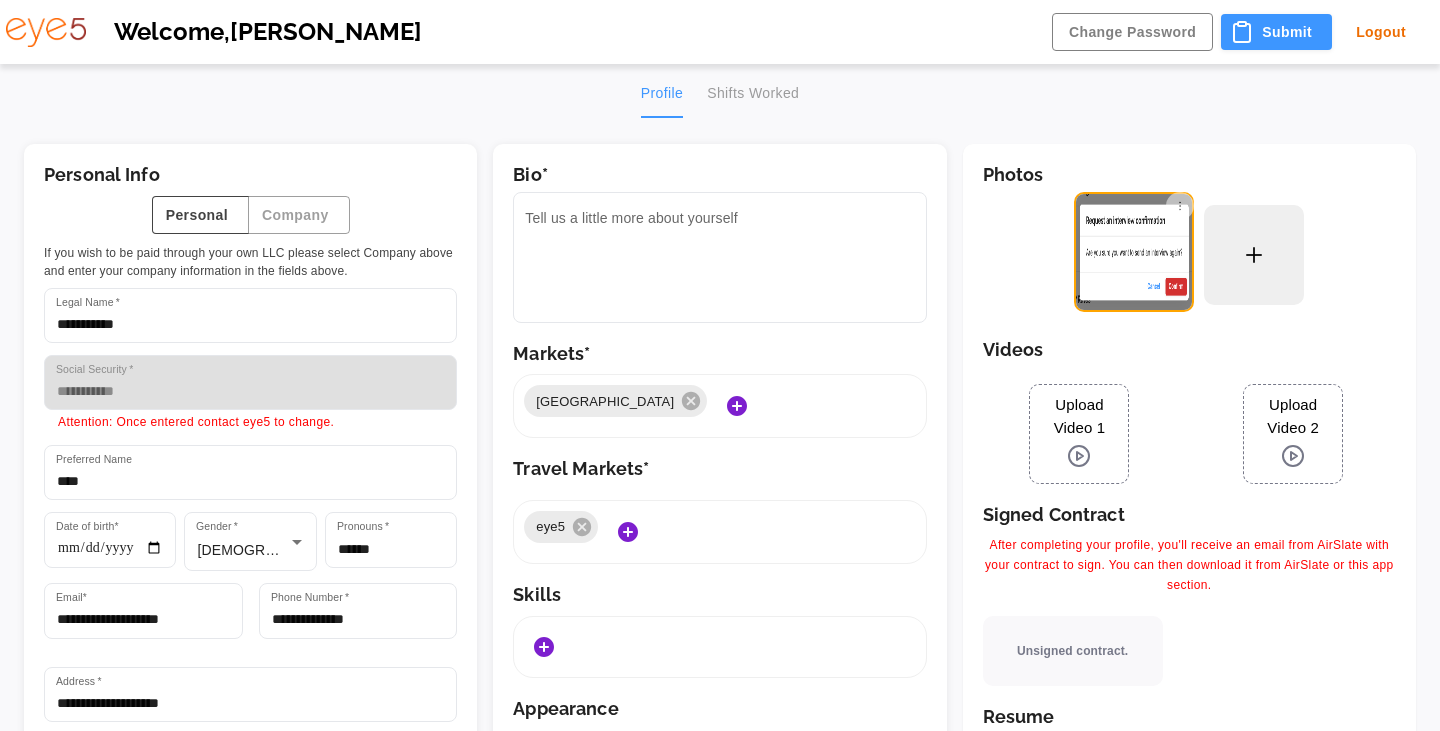 click 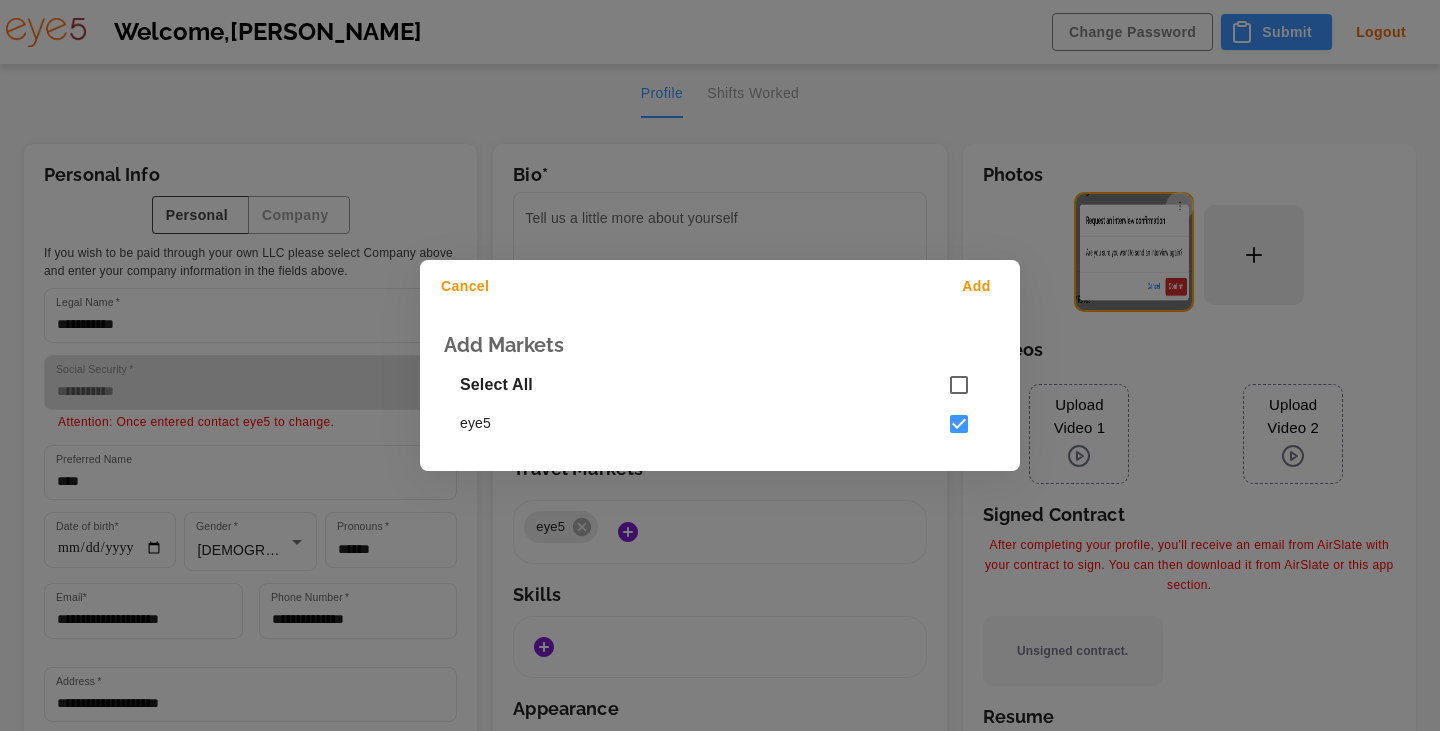 click on "Cancel Add Add Markets Select All eye5" at bounding box center (720, 365) 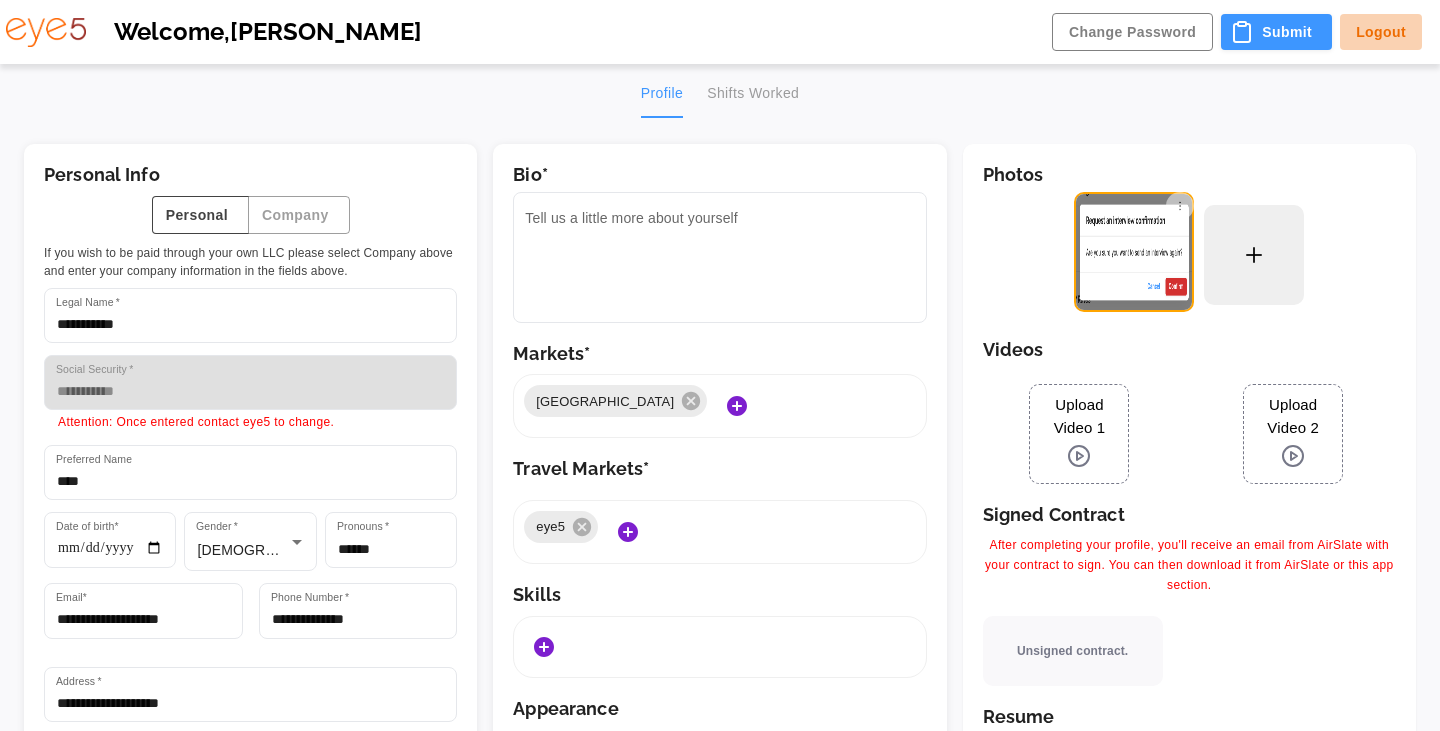 click on "Logout" at bounding box center (1381, 32) 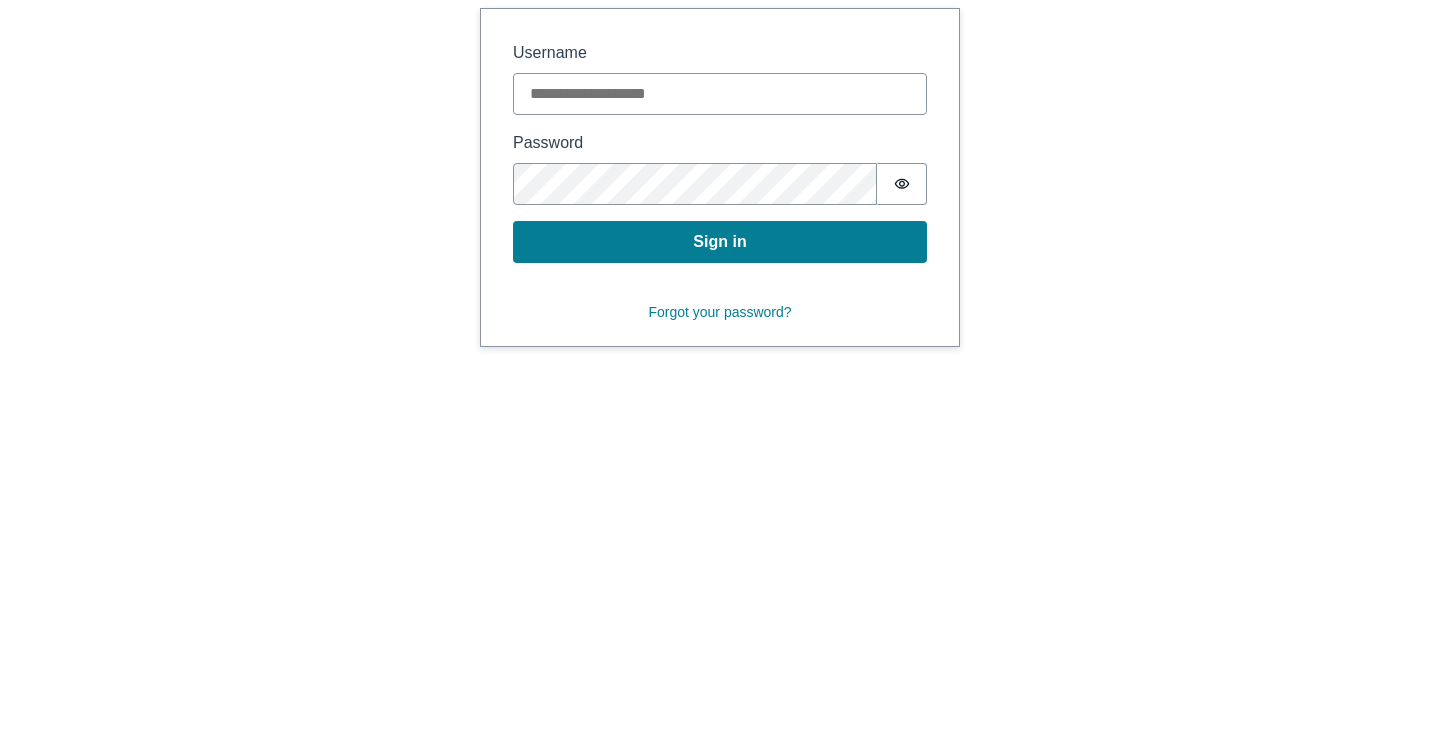 click on "Username" at bounding box center [720, 78] 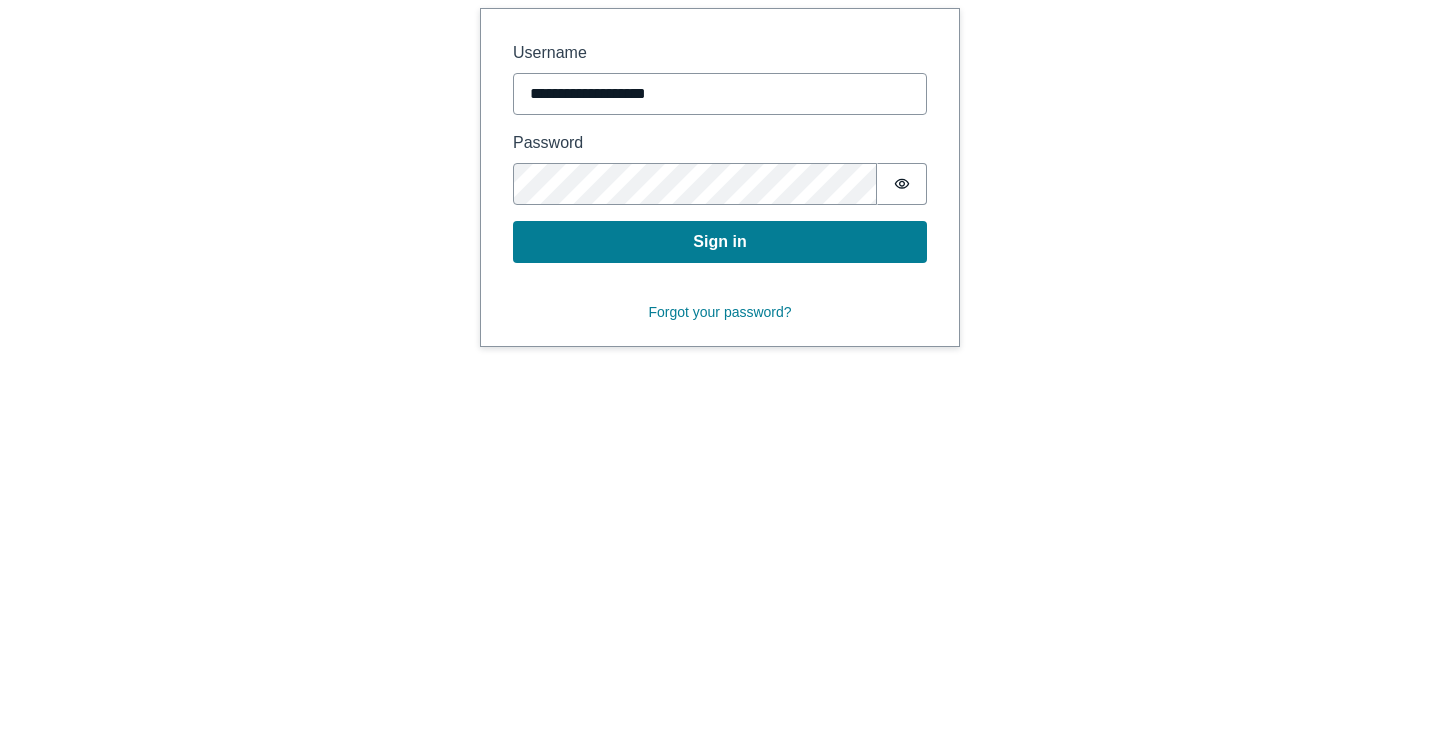 type on "**********" 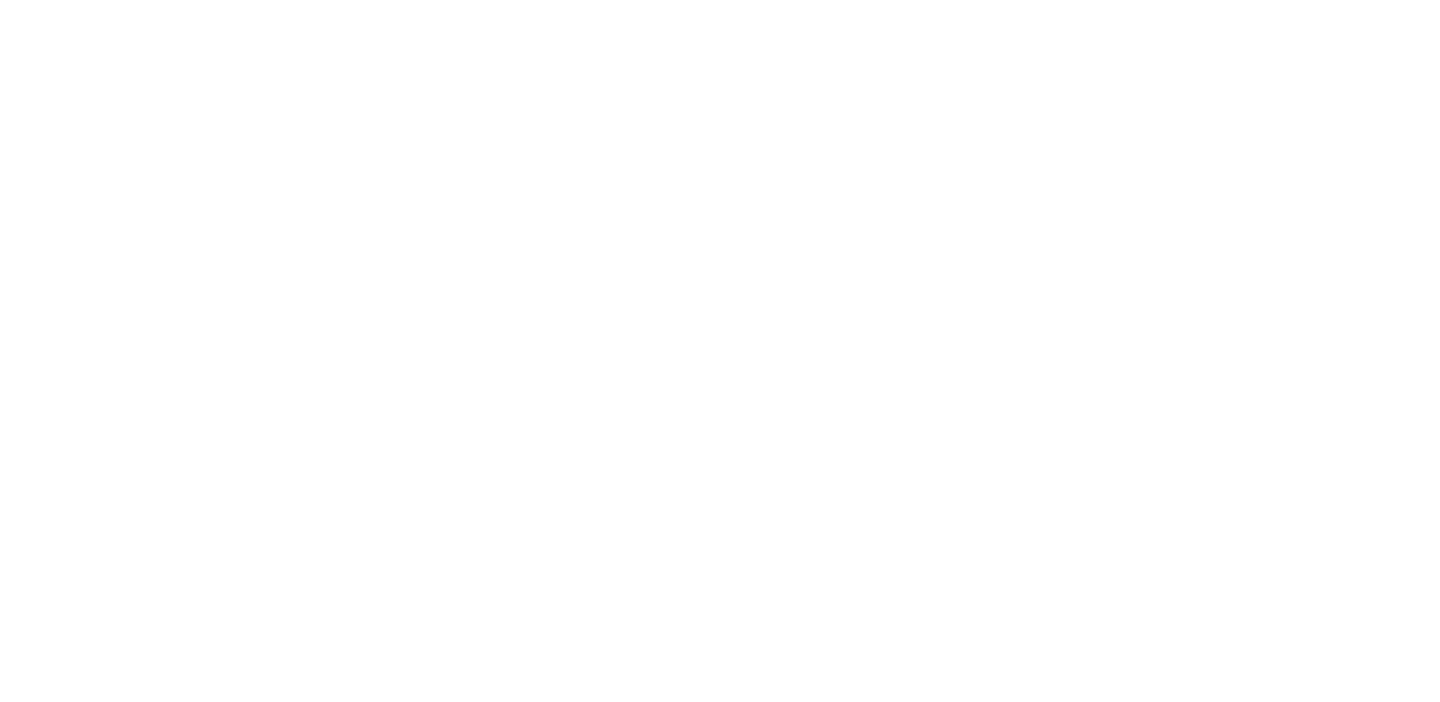 scroll, scrollTop: 0, scrollLeft: 0, axis: both 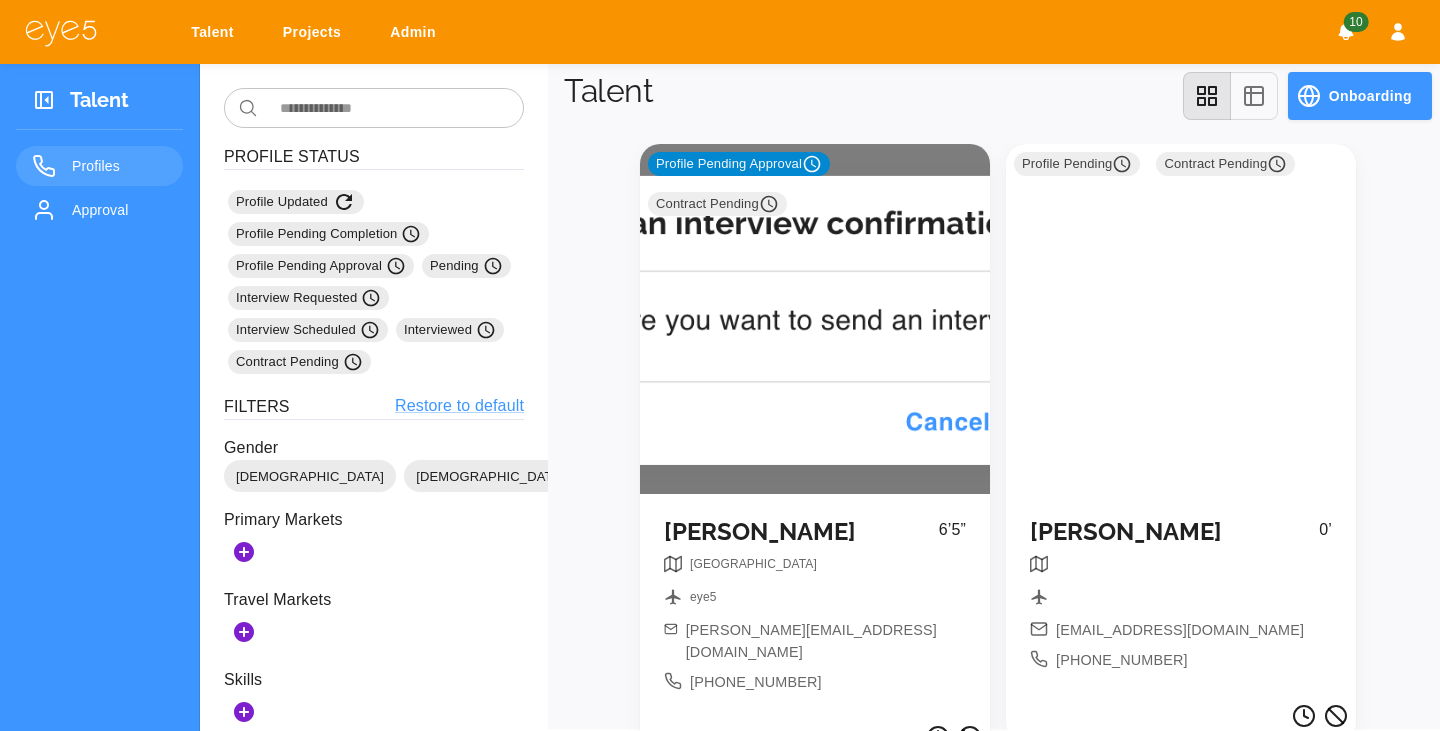 click on "Profile Pending   Contract Pending" at bounding box center (1181, 319) 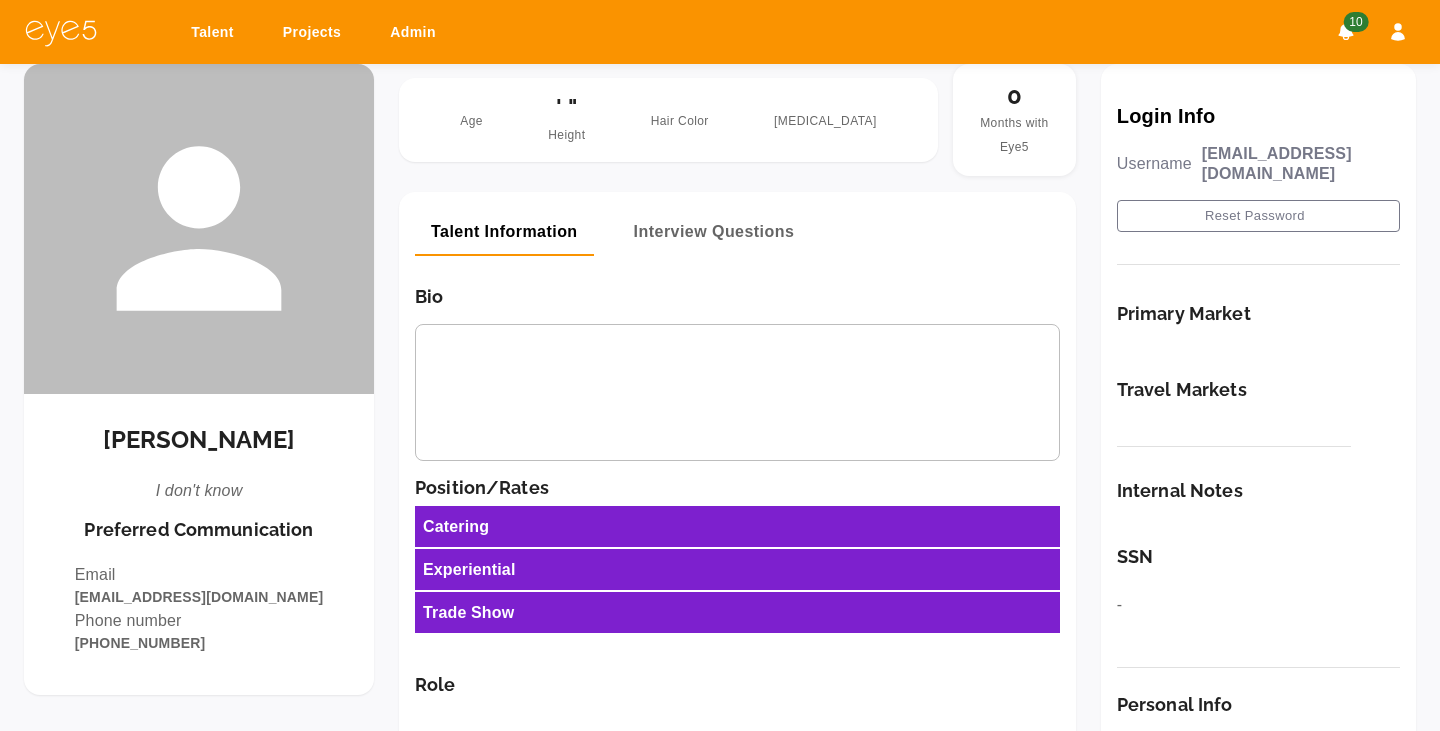 scroll, scrollTop: 0, scrollLeft: 0, axis: both 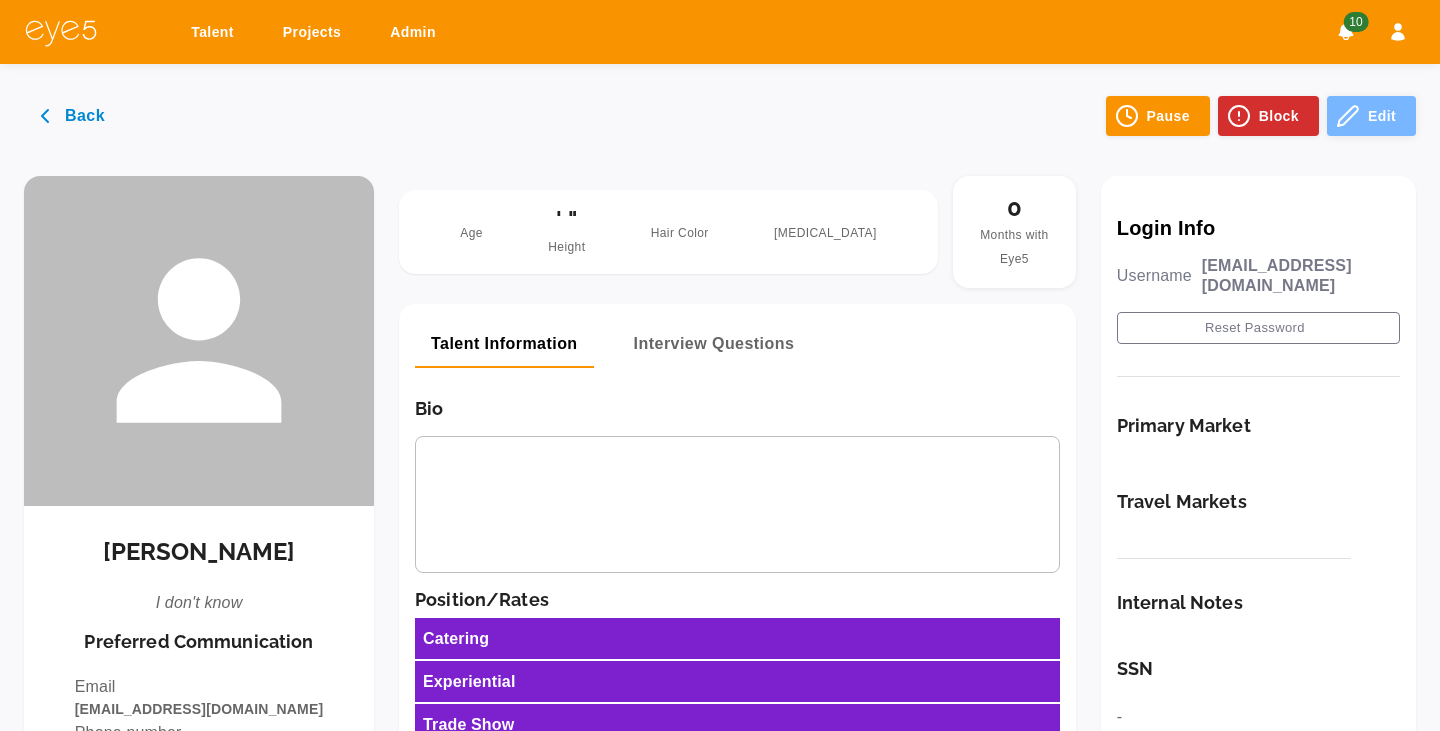 click on "Edit" at bounding box center [1371, 116] 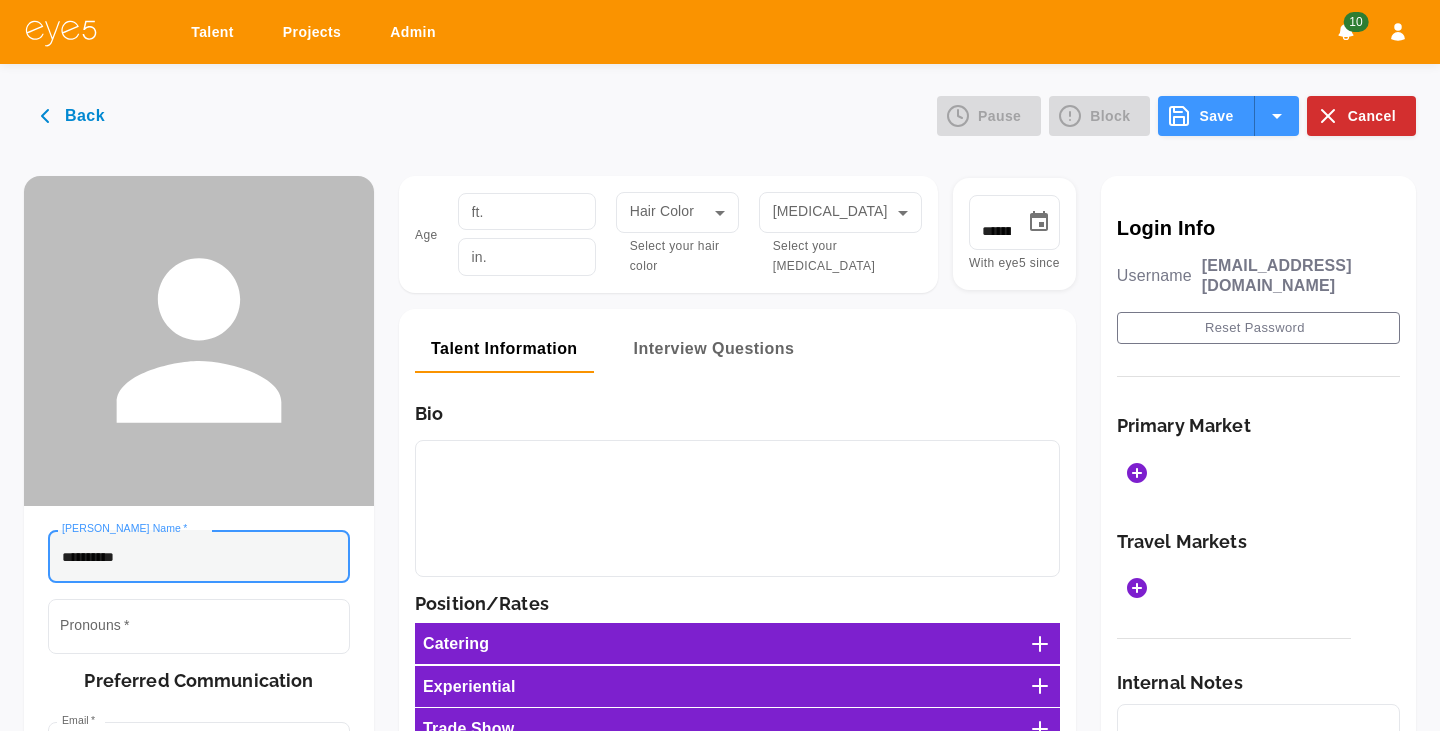 click on "**********" at bounding box center [199, 556] 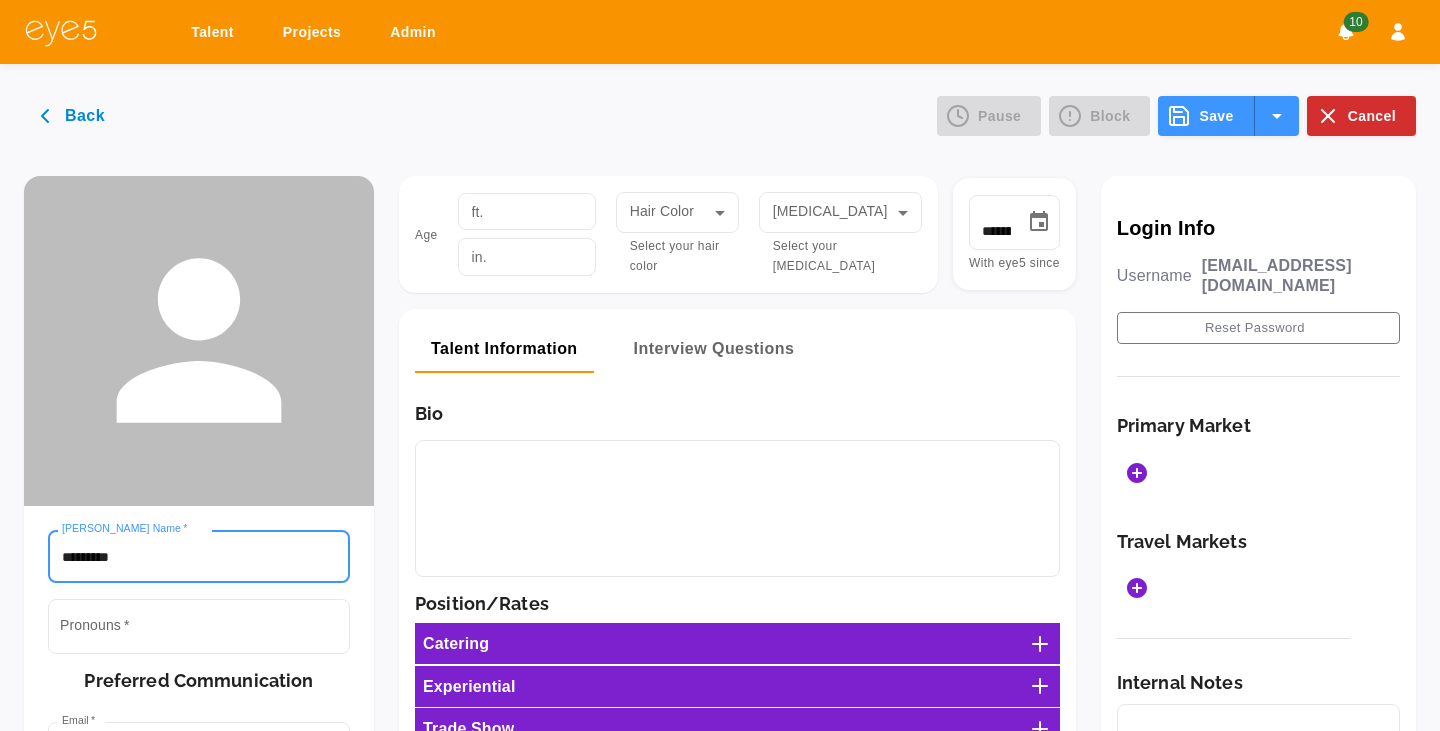 type on "*********" 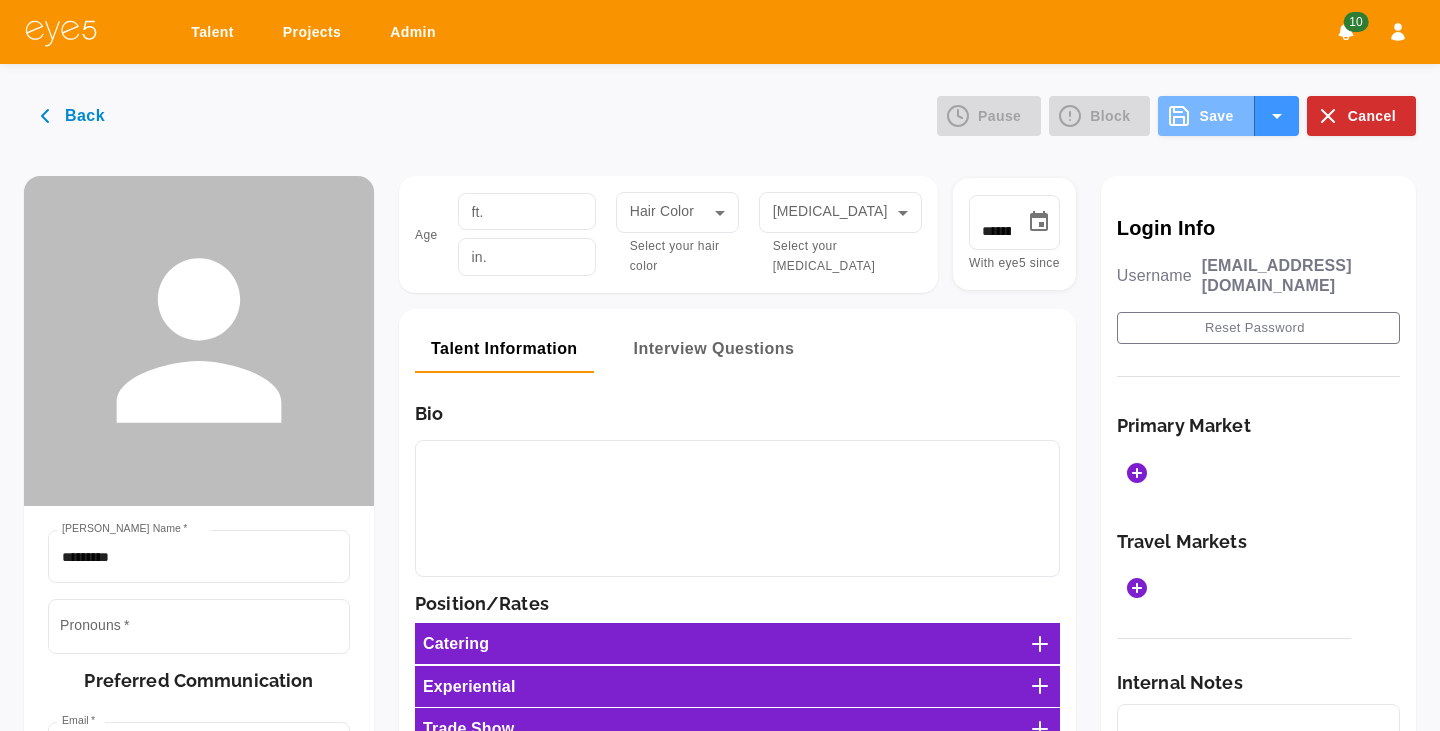 click 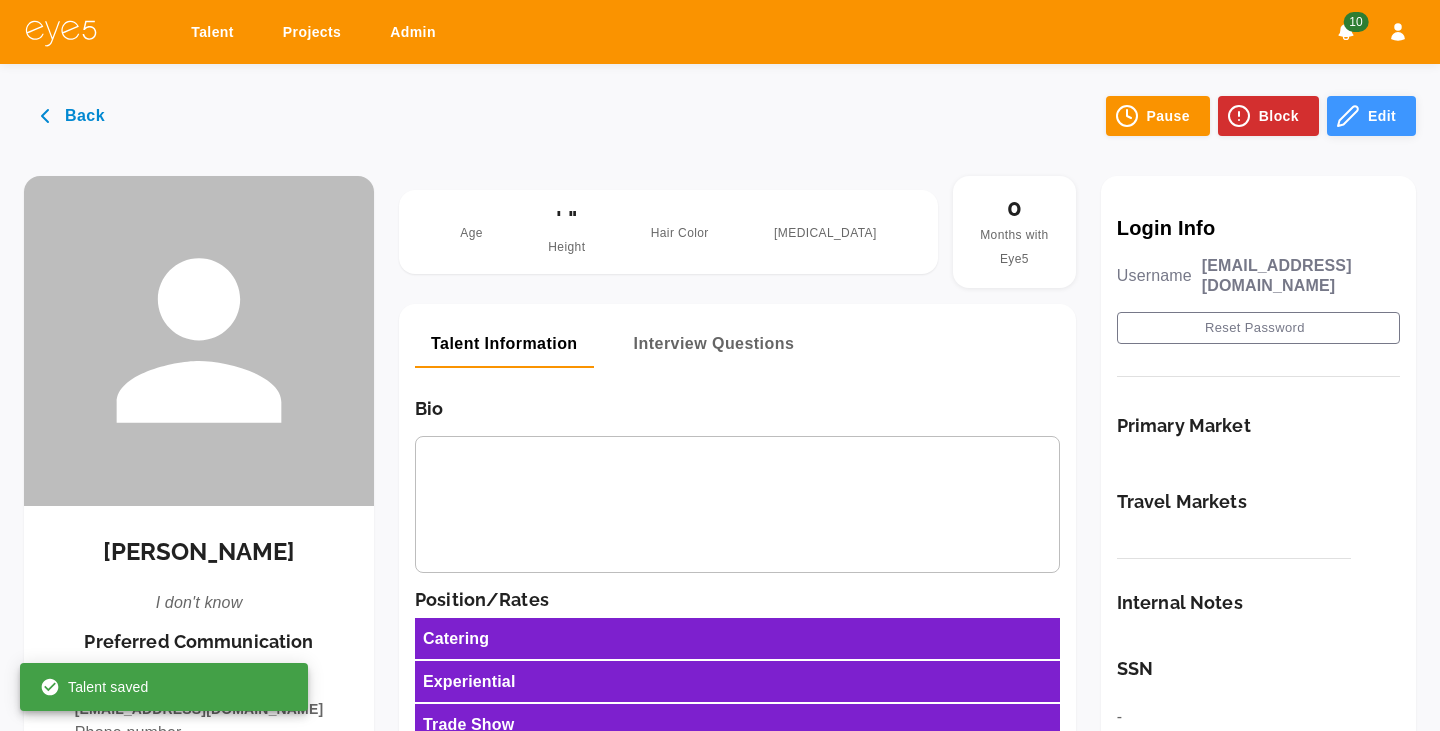 click on "Edit" at bounding box center (1371, 116) 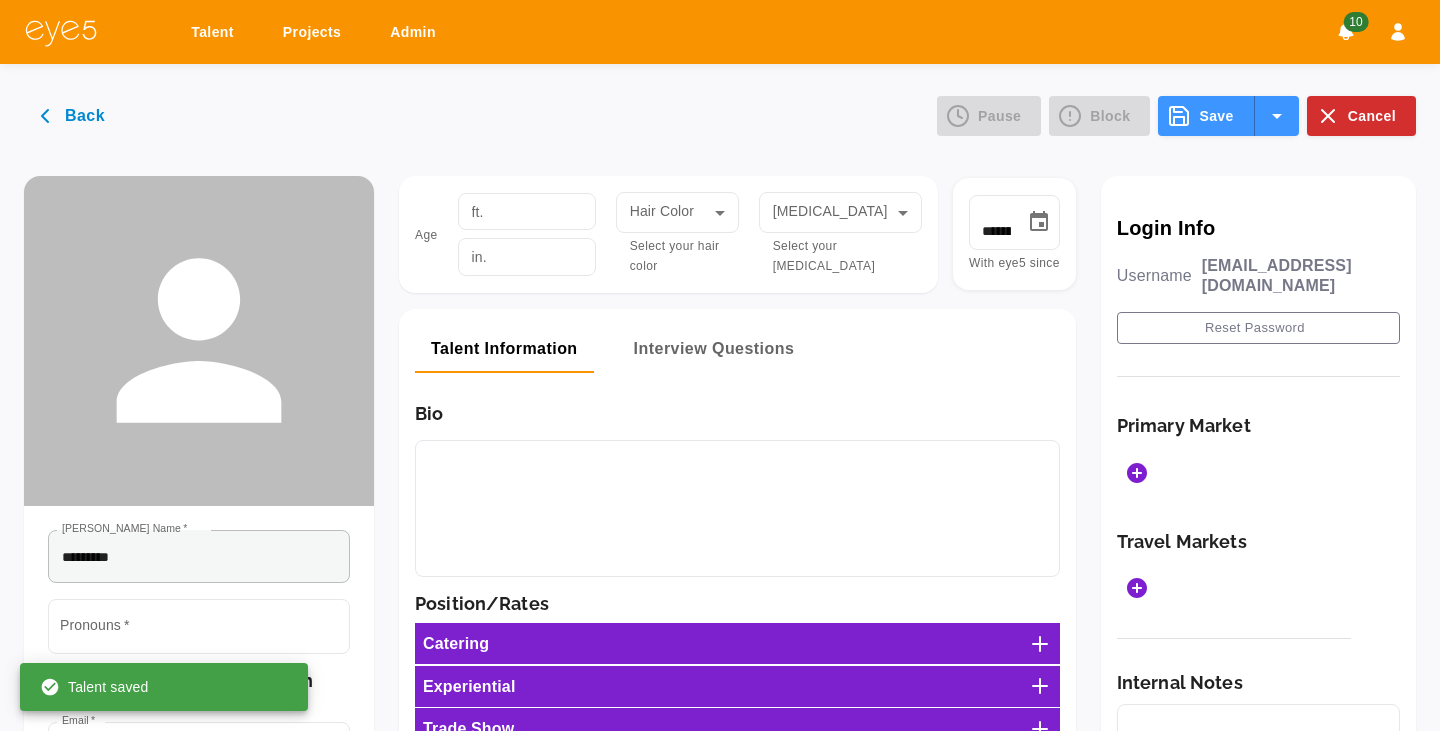 click on "*********" at bounding box center [199, 556] 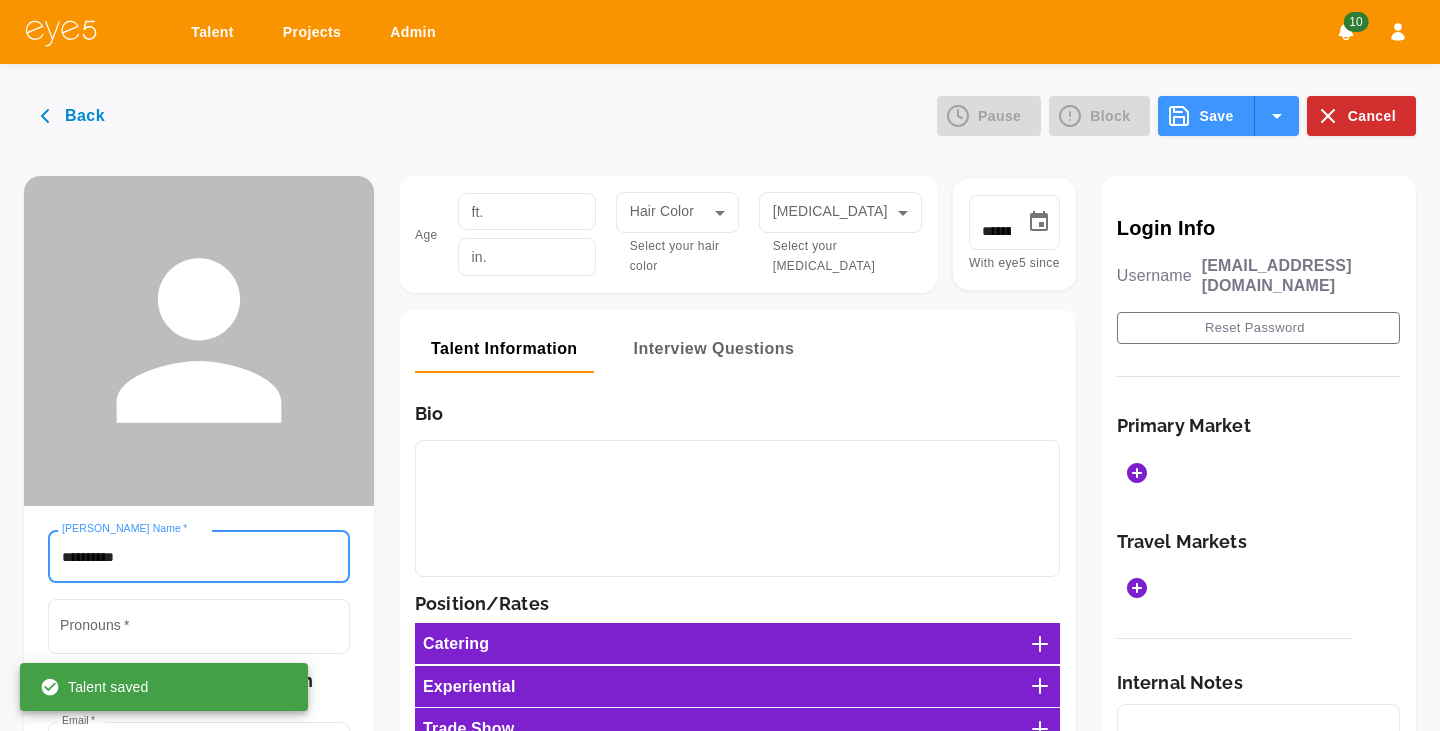 type on "**********" 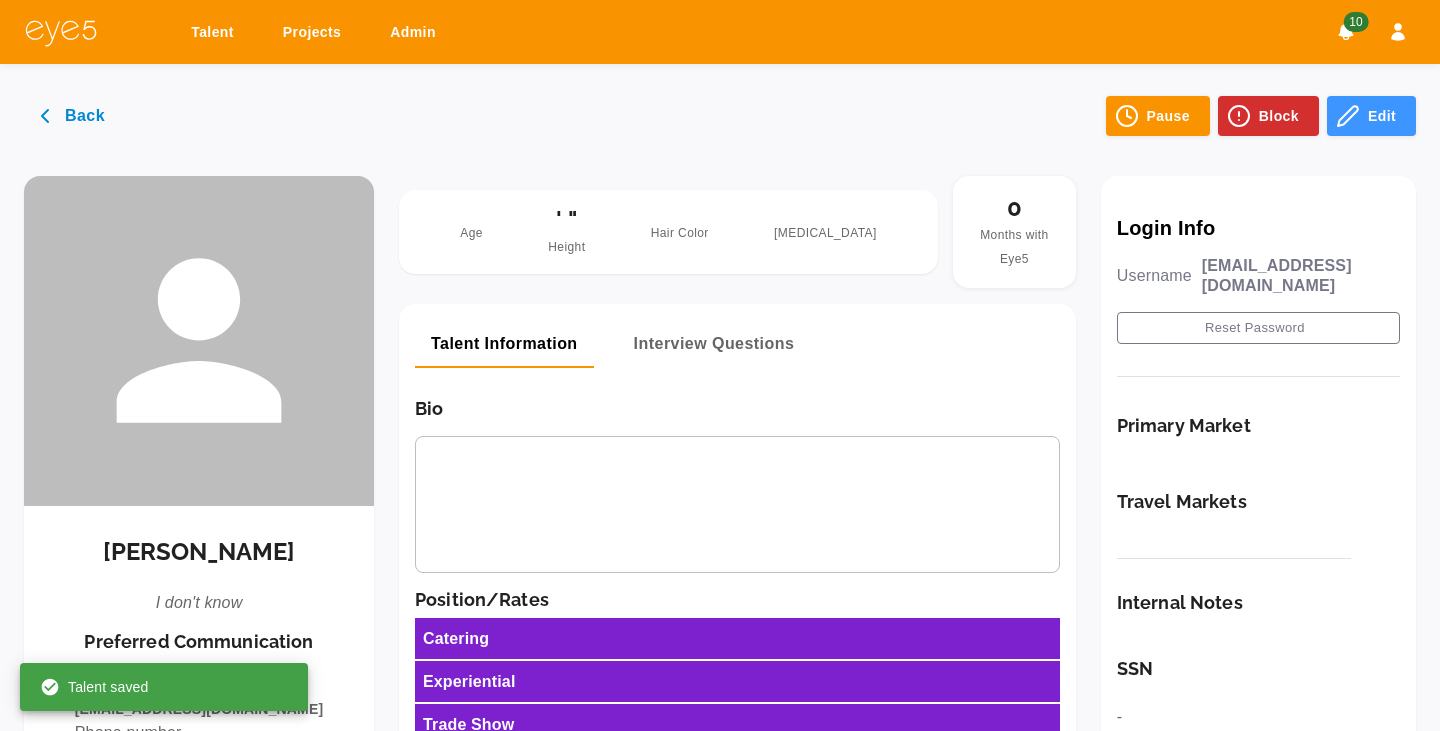 click on "Back" at bounding box center (74, 116) 